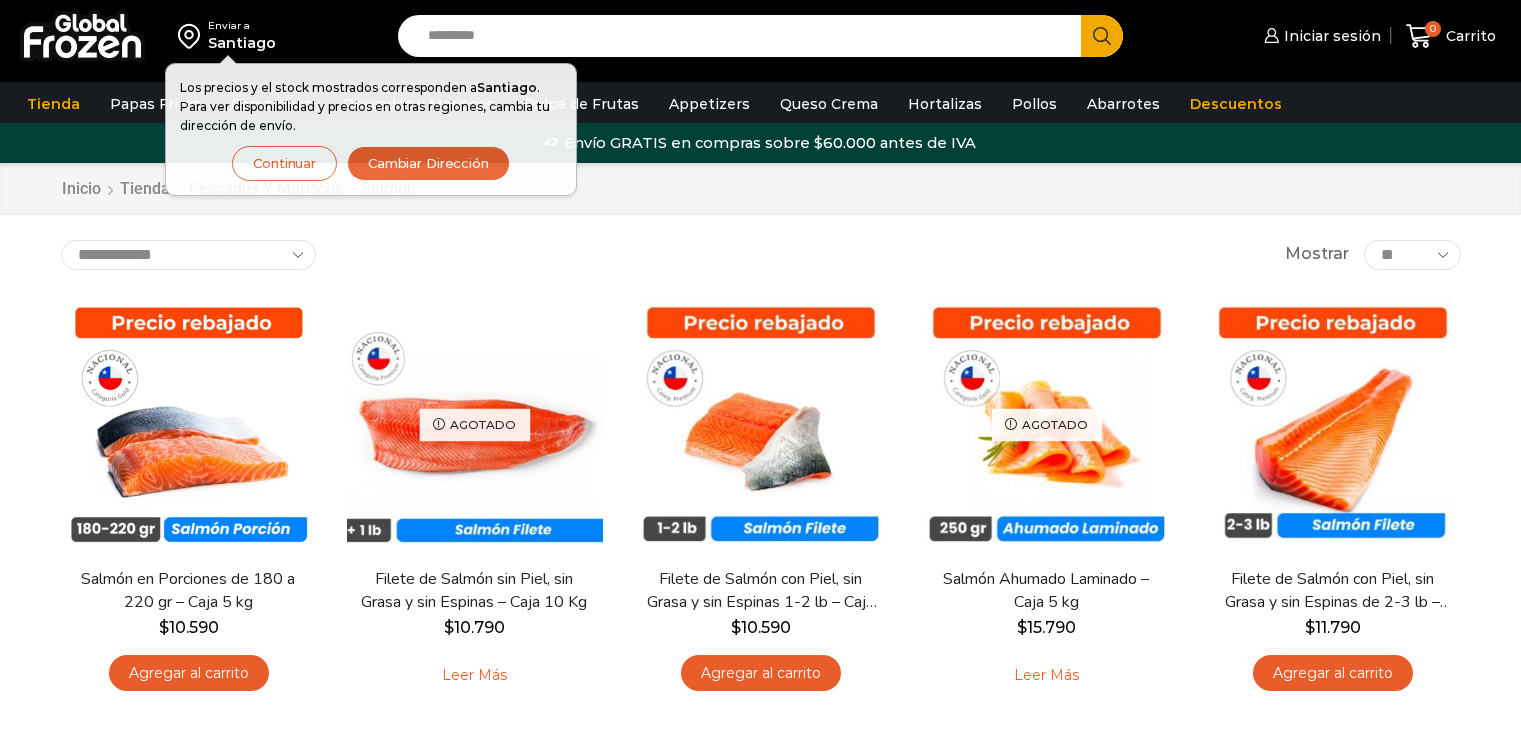 scroll, scrollTop: 0, scrollLeft: 0, axis: both 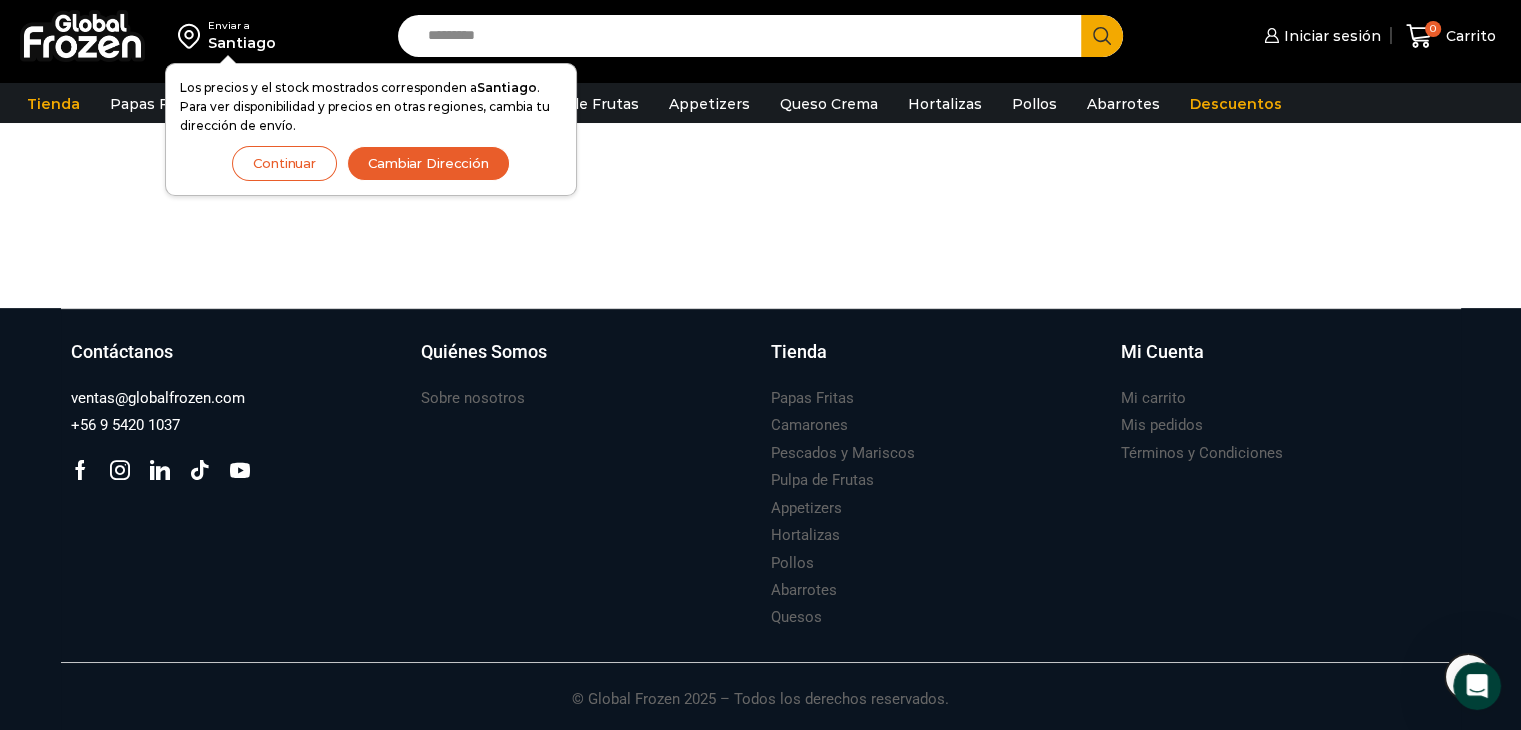 click on "Santiago" at bounding box center (242, 43) 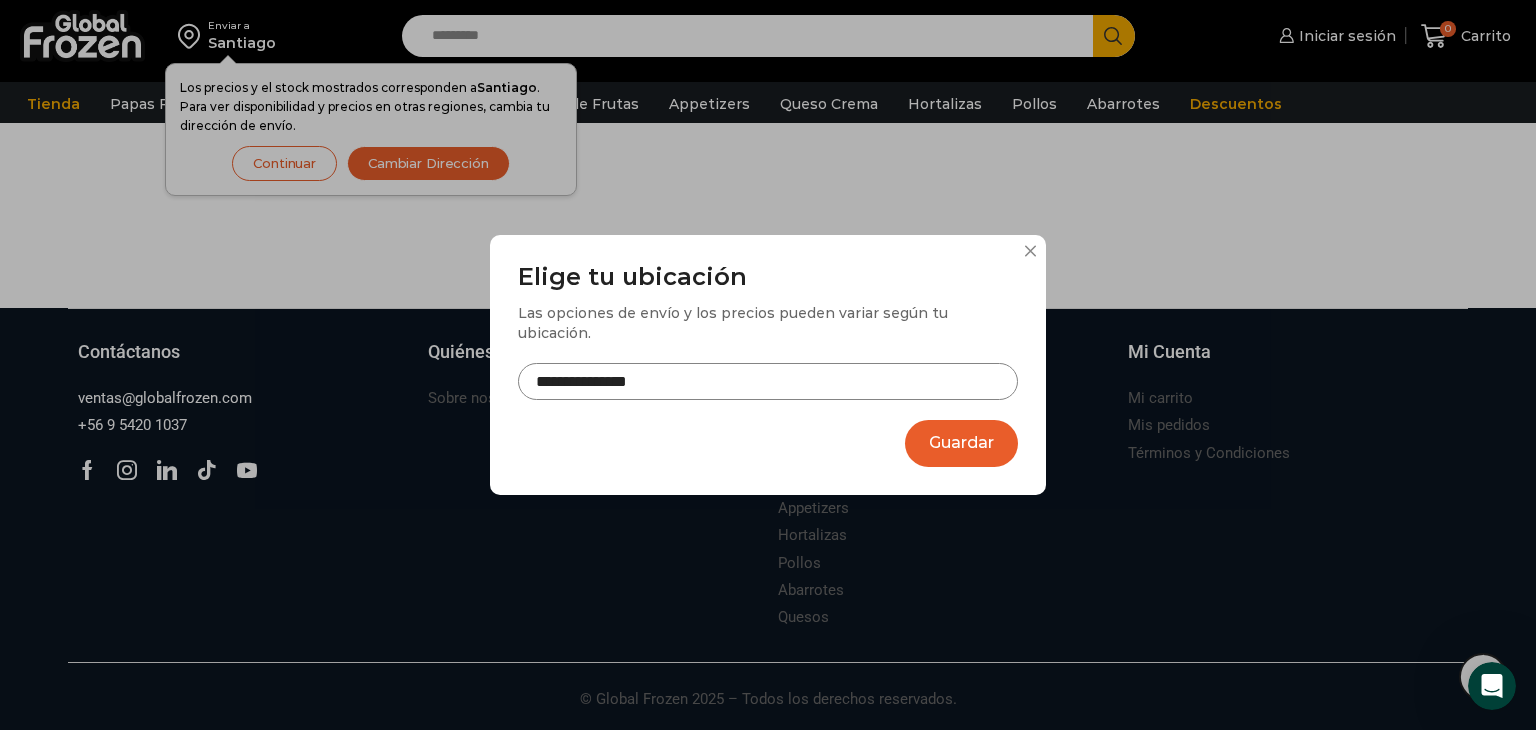 click on "**********" at bounding box center (768, 381) 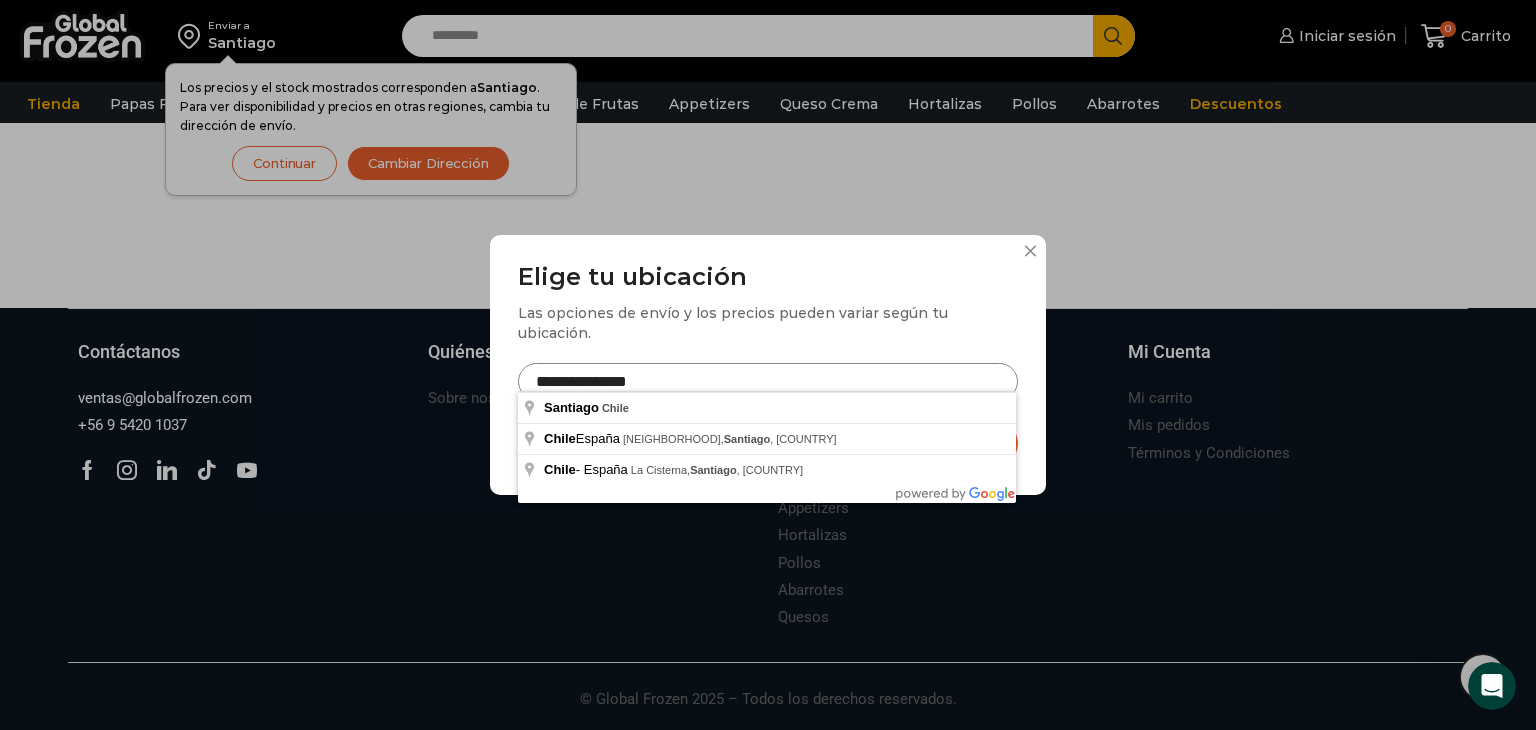 drag, startPoint x: 696, startPoint y: 379, endPoint x: 263, endPoint y: 313, distance: 438.00113 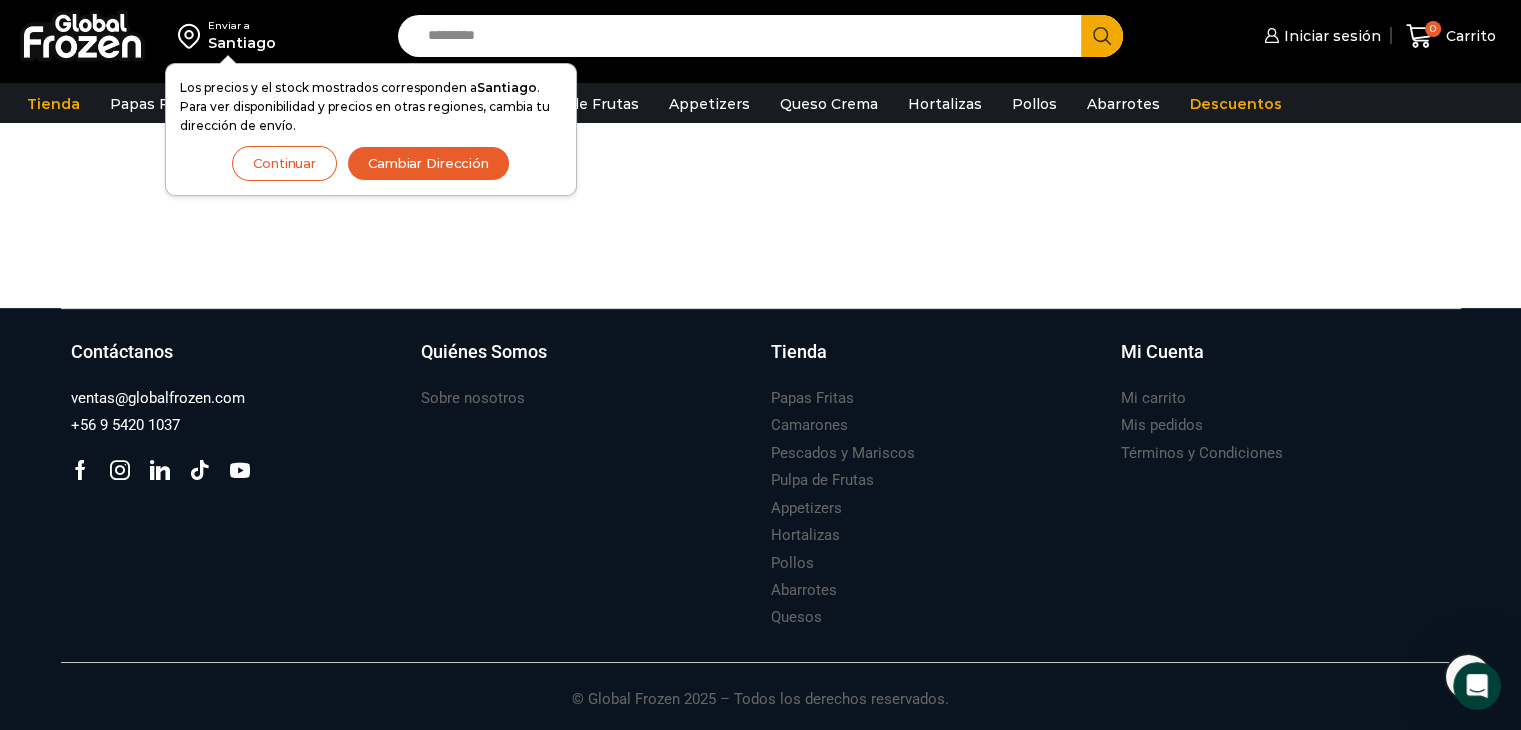 click on "Cambiar Dirección" at bounding box center (428, 163) 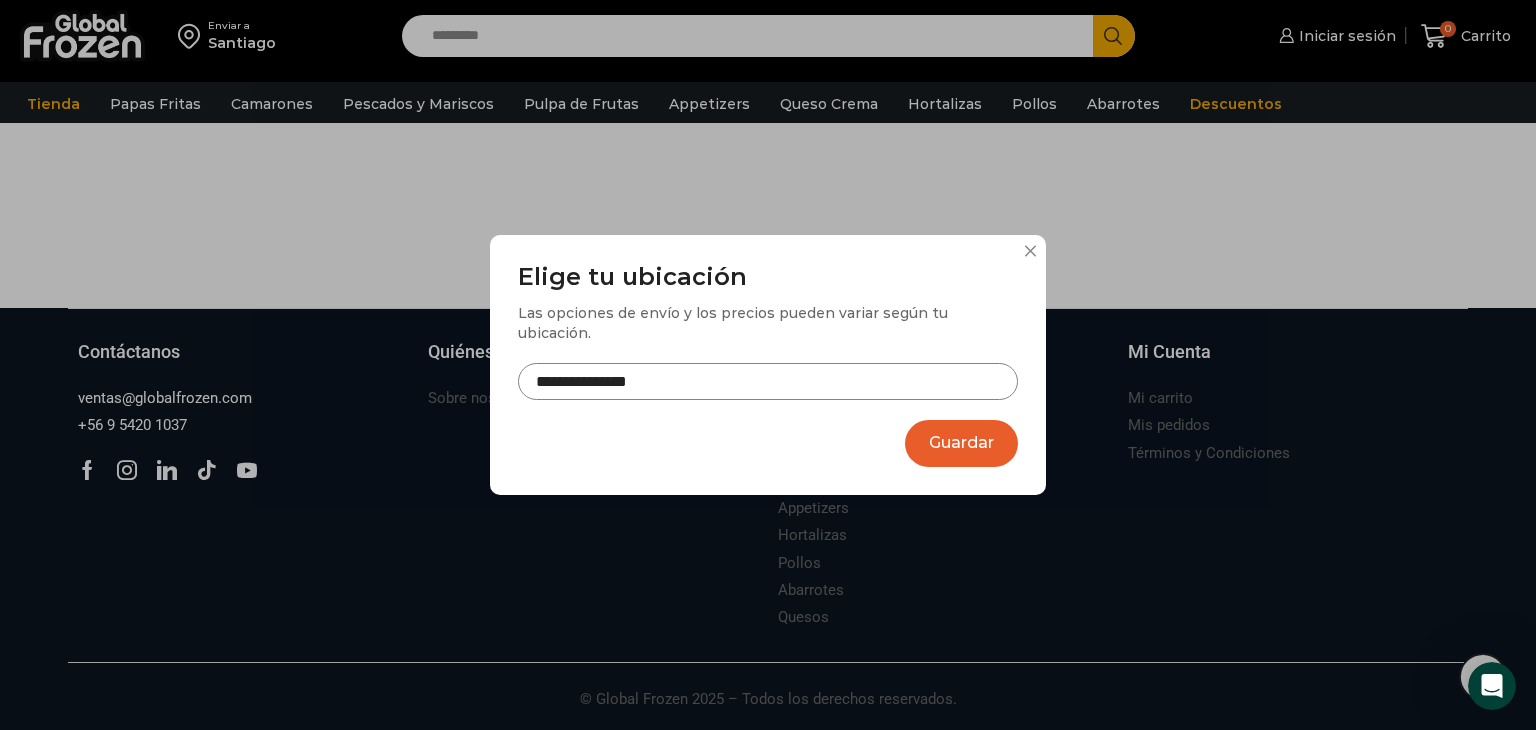 click on "**********" at bounding box center (768, 381) 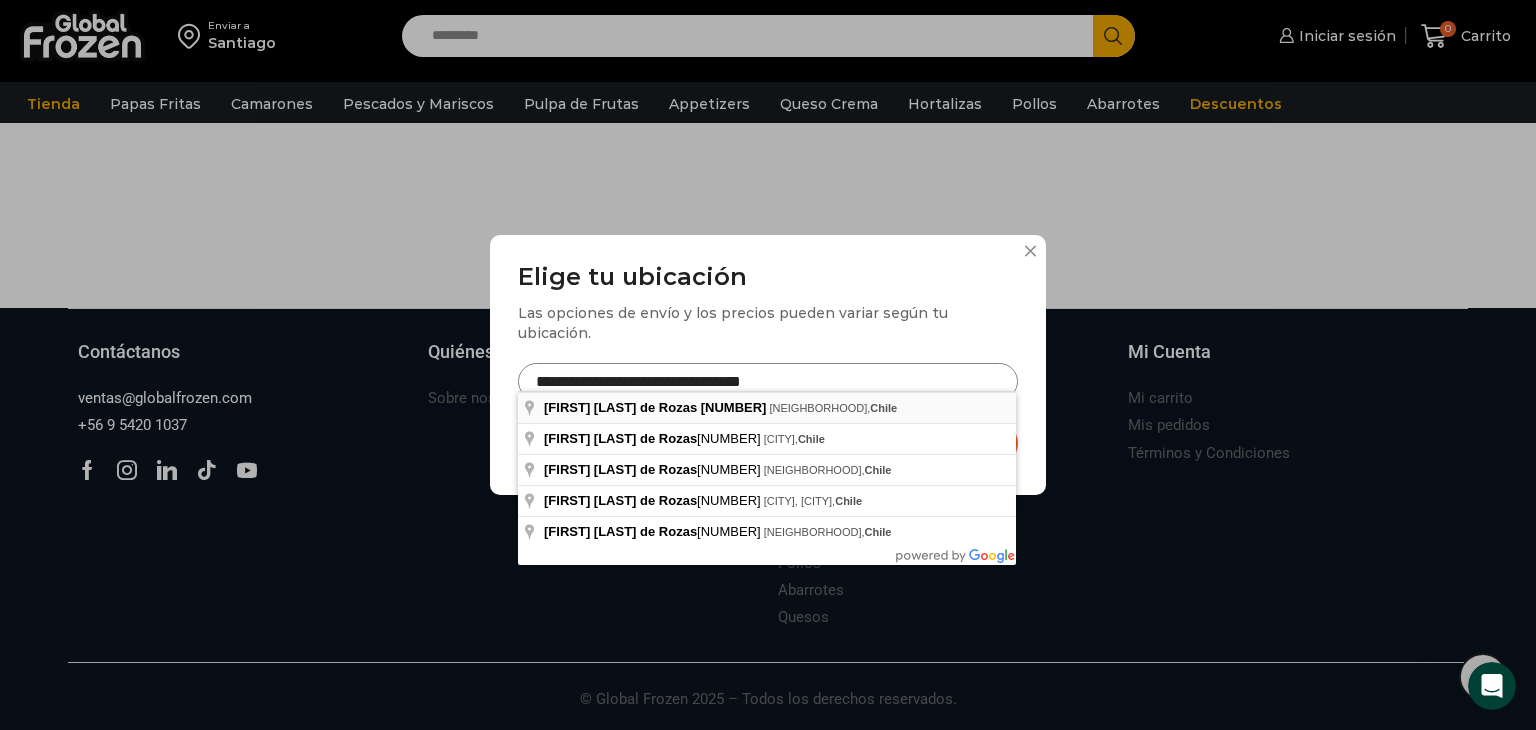 type on "**********" 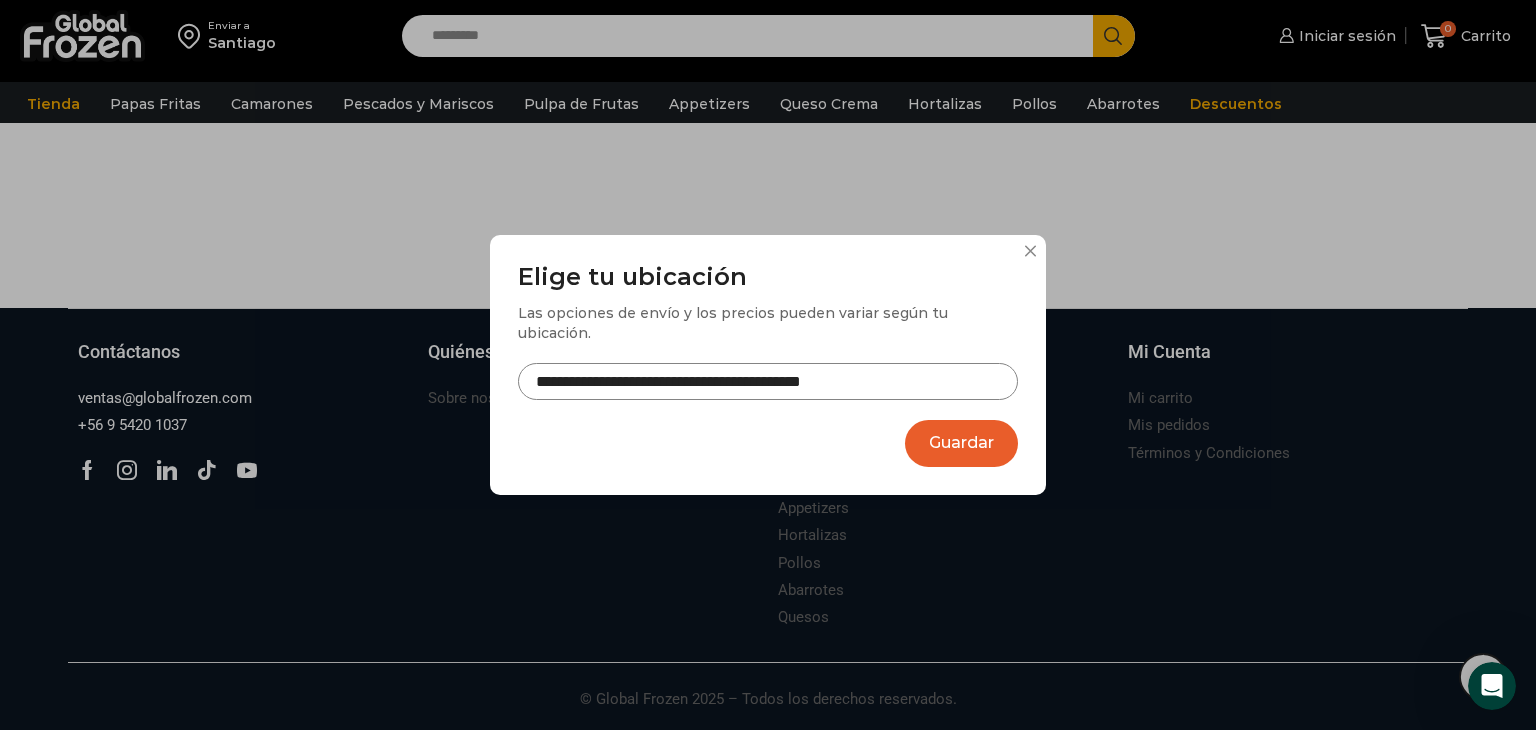 click on "Guardar" at bounding box center (961, 443) 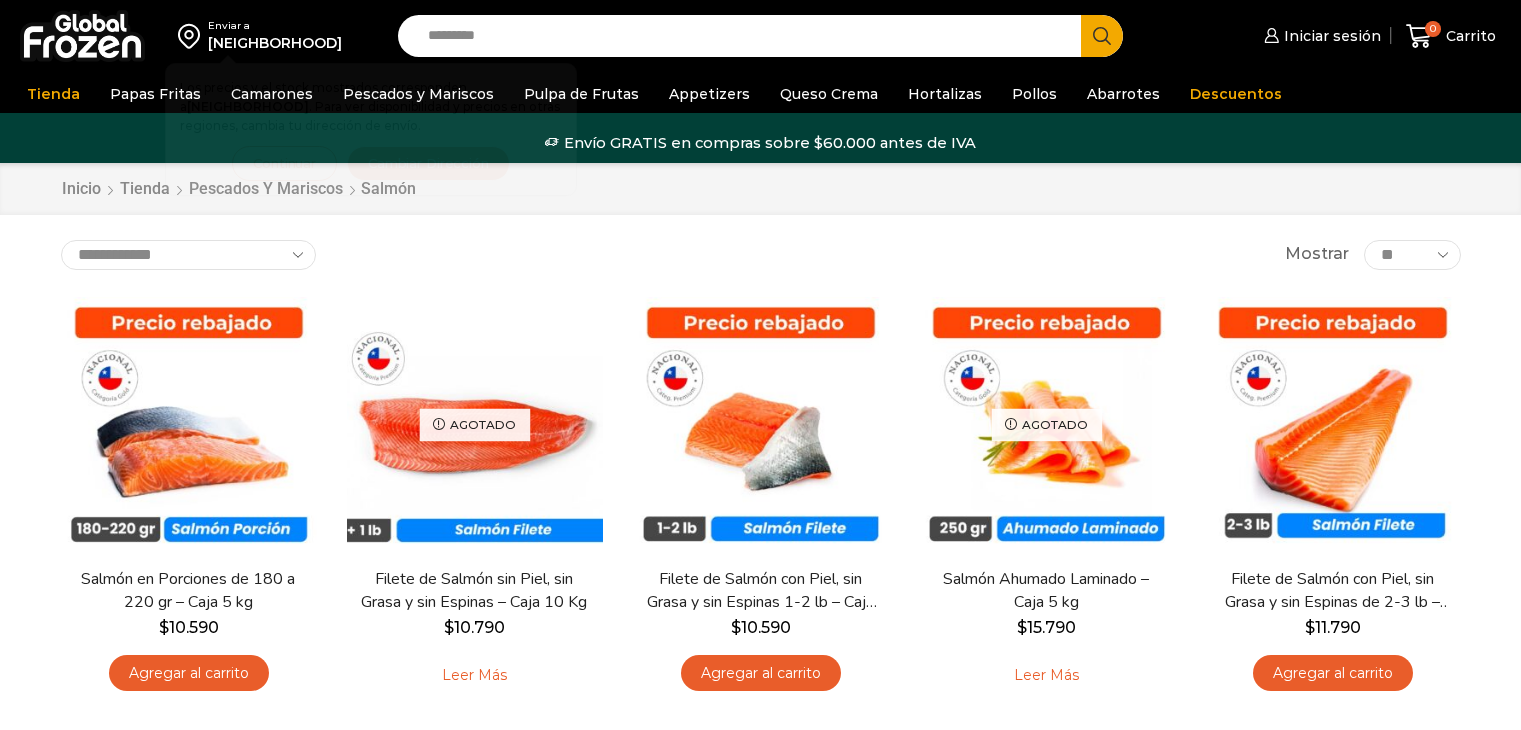 scroll, scrollTop: 592, scrollLeft: 0, axis: vertical 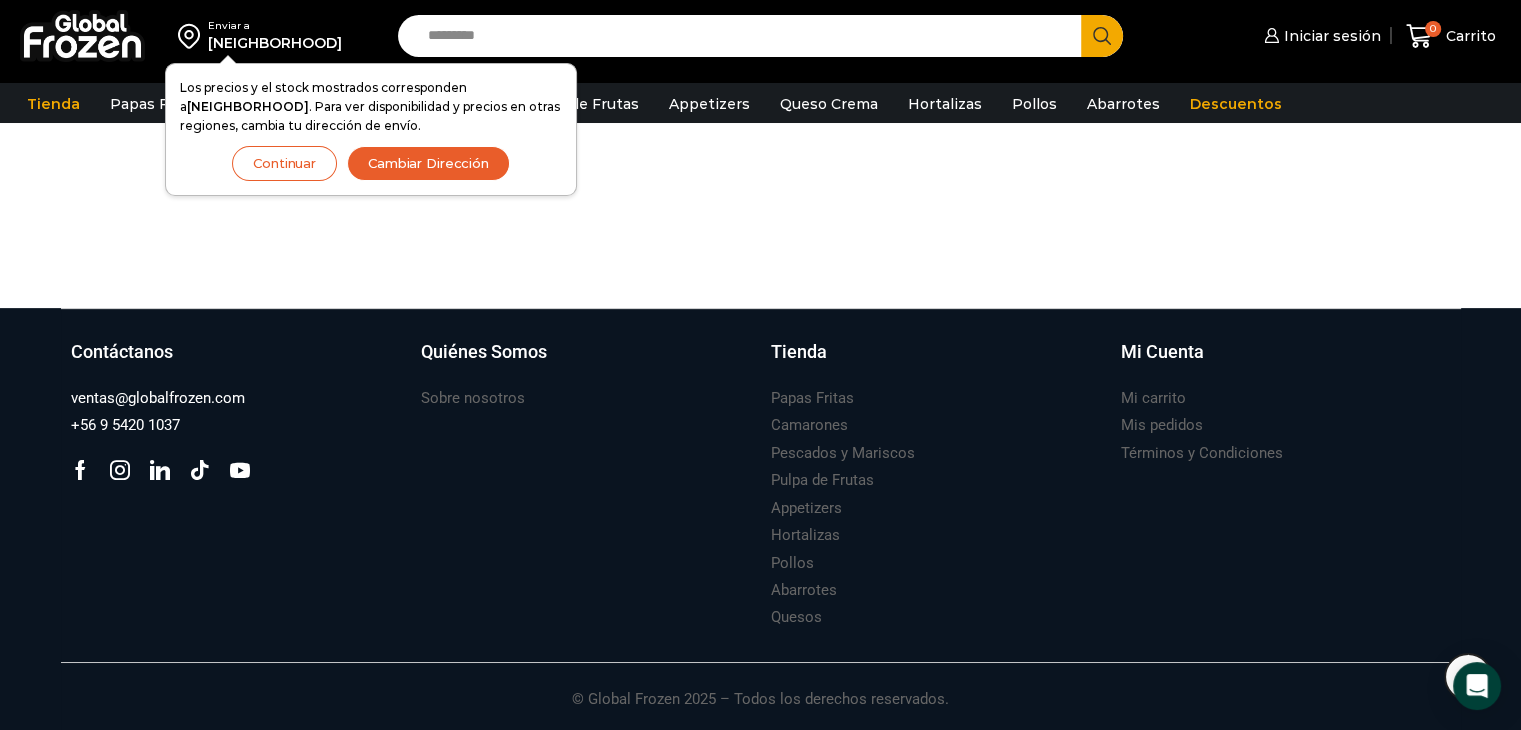 click on "Continuar" at bounding box center [284, 163] 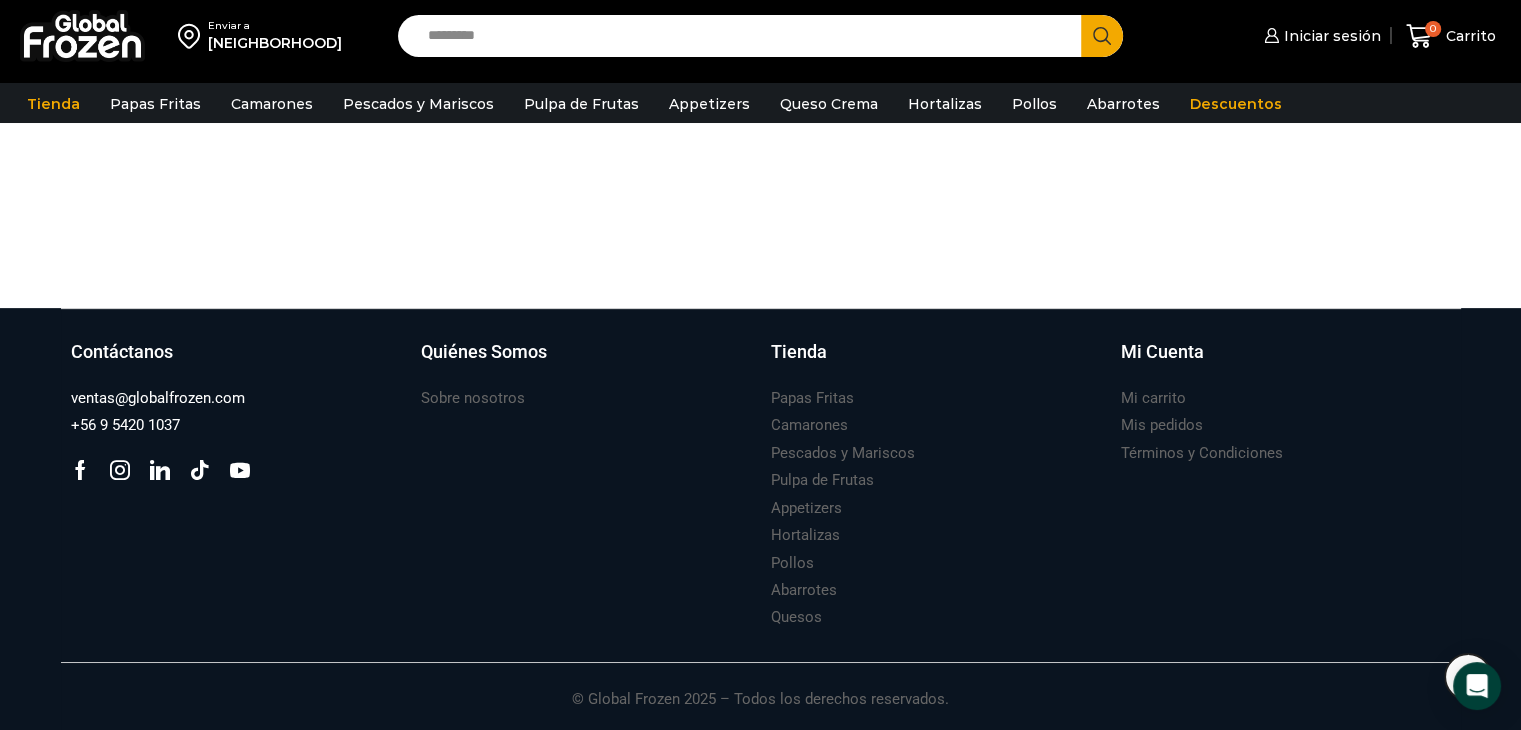click on "Search input" at bounding box center [745, 36] 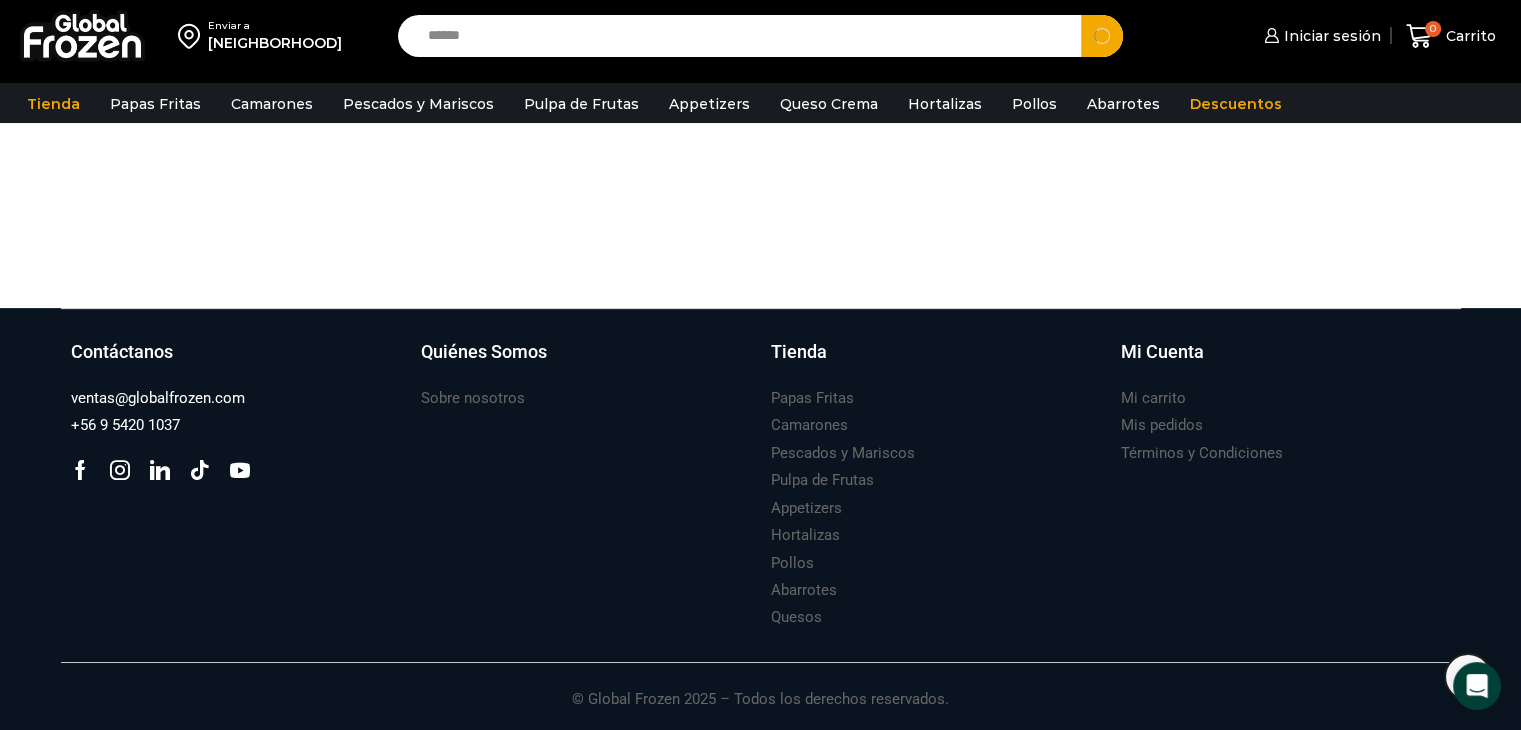 type on "*****" 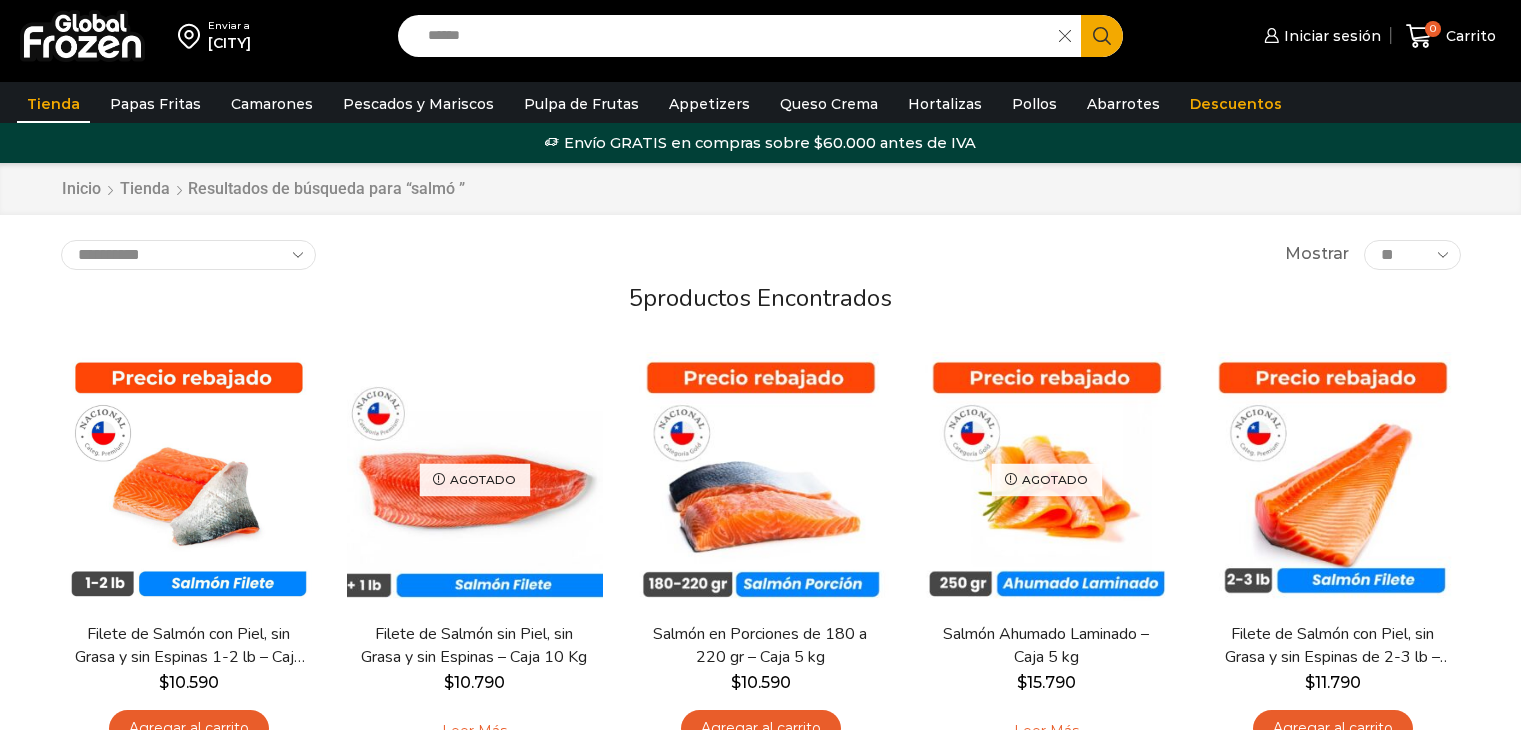 scroll, scrollTop: 0, scrollLeft: 0, axis: both 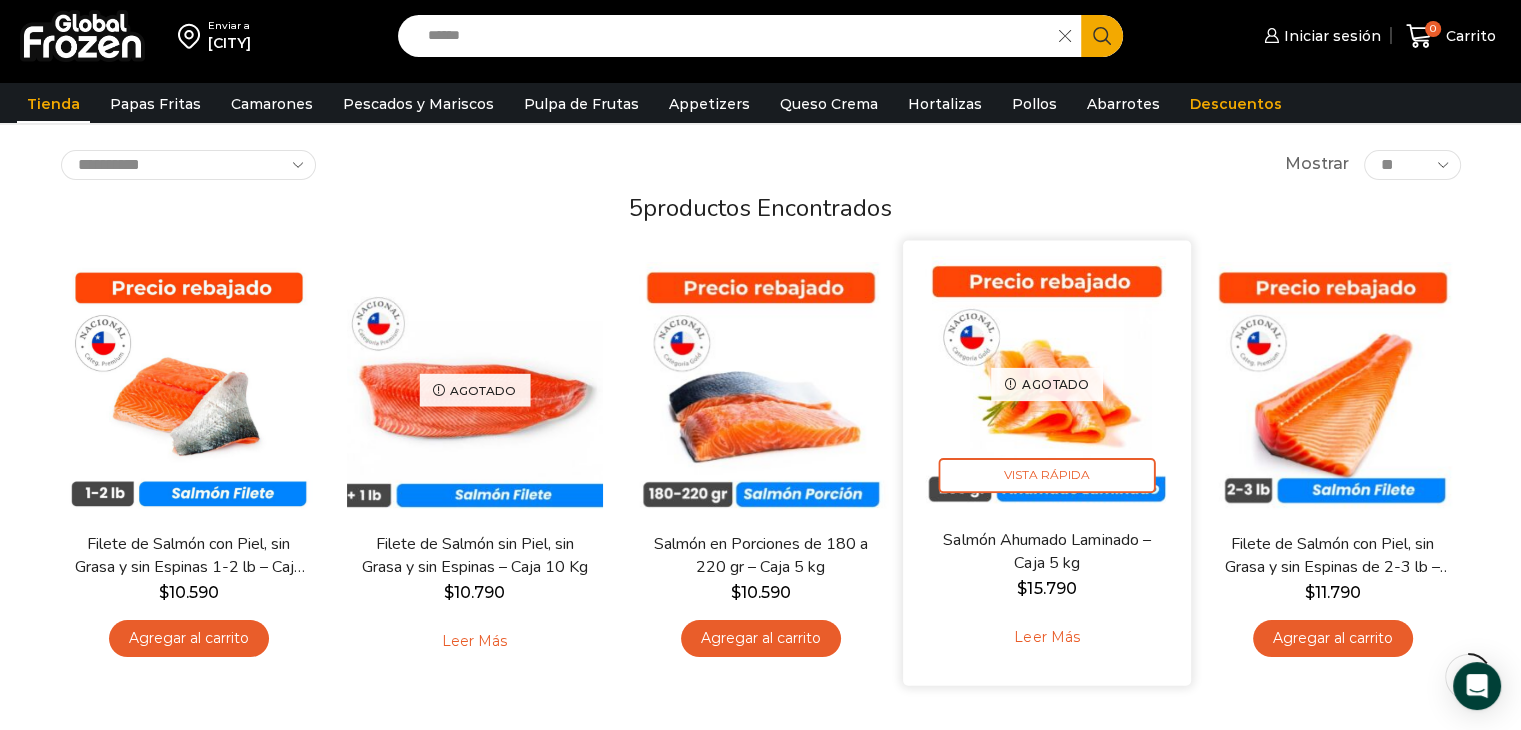 click at bounding box center [1047, 385] 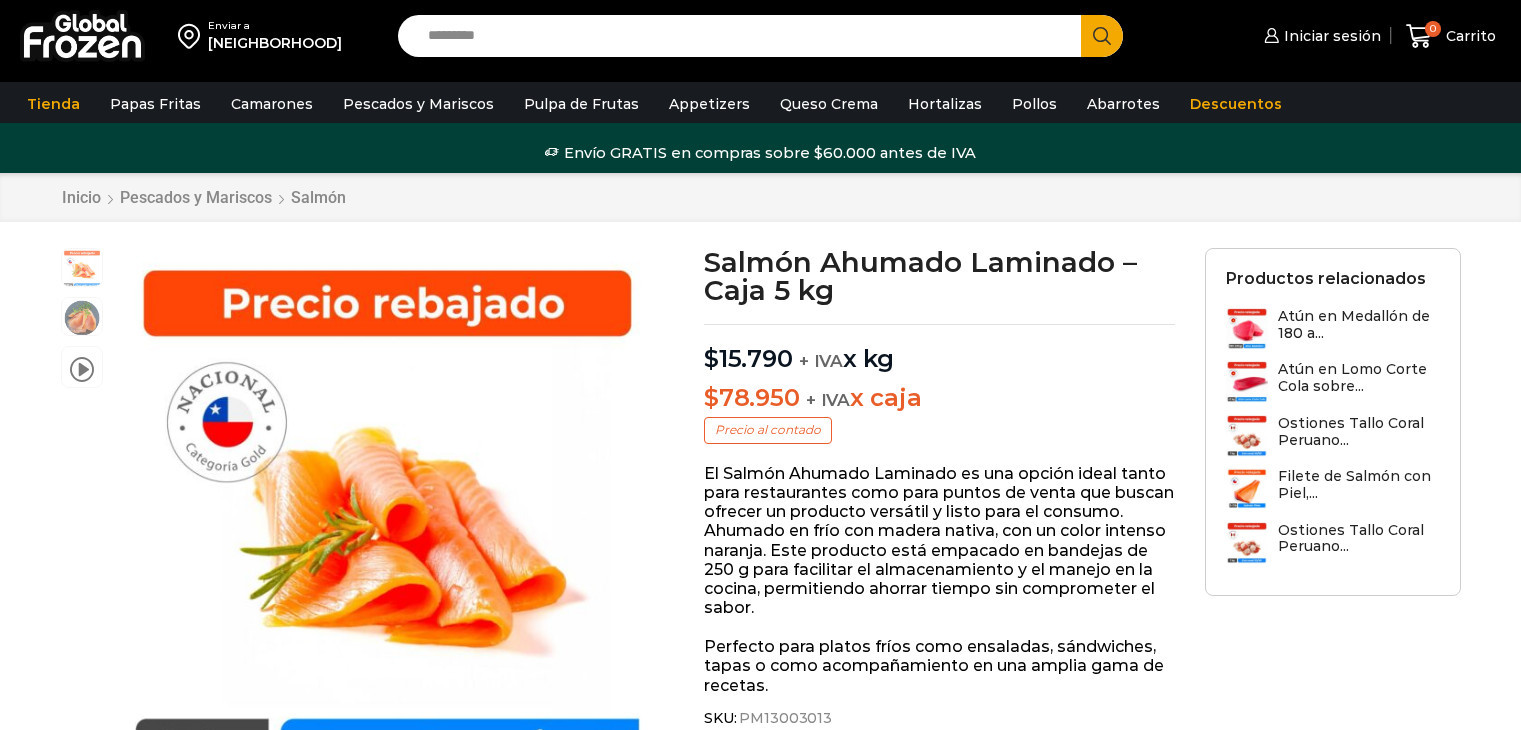 scroll, scrollTop: 0, scrollLeft: 0, axis: both 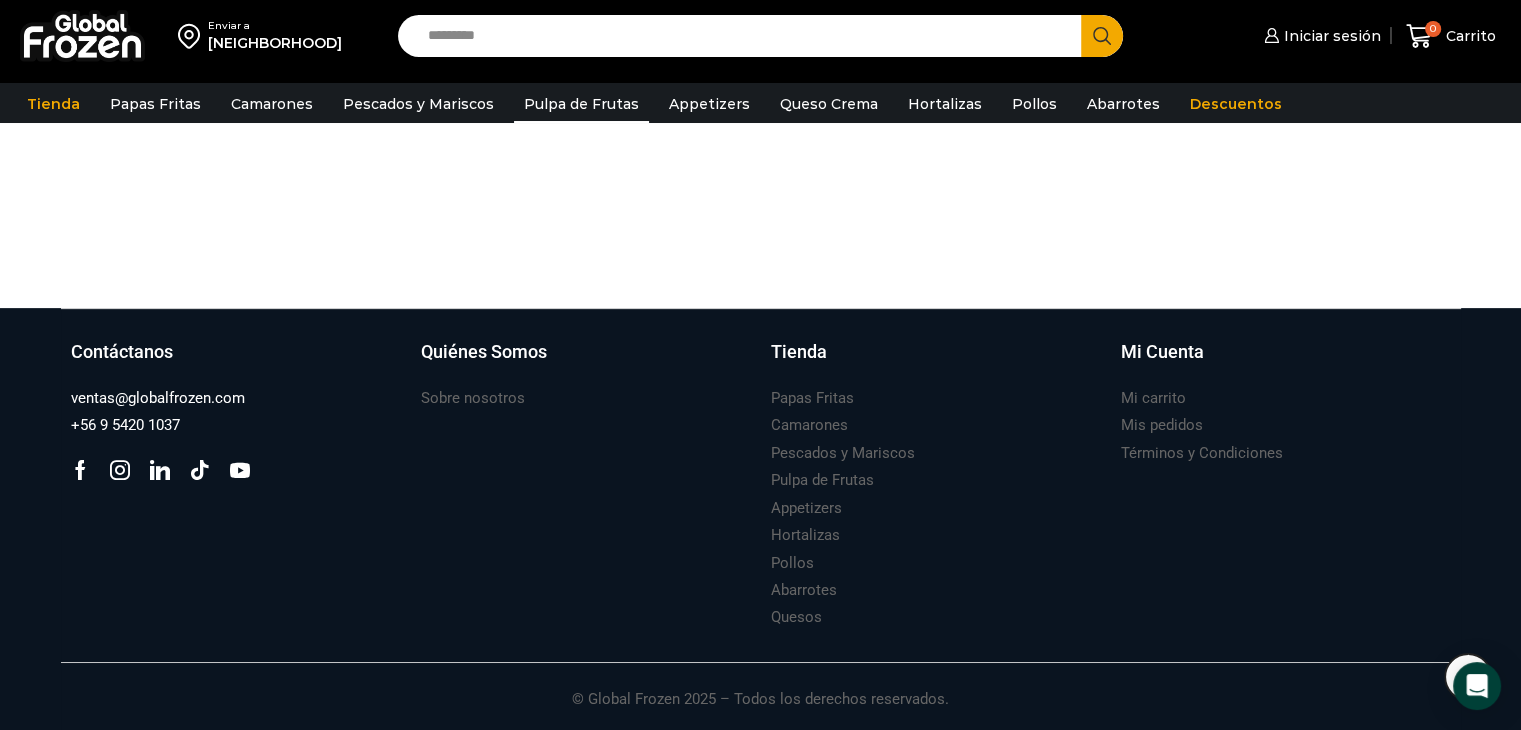 click on "Pulpa de Frutas" at bounding box center (581, 104) 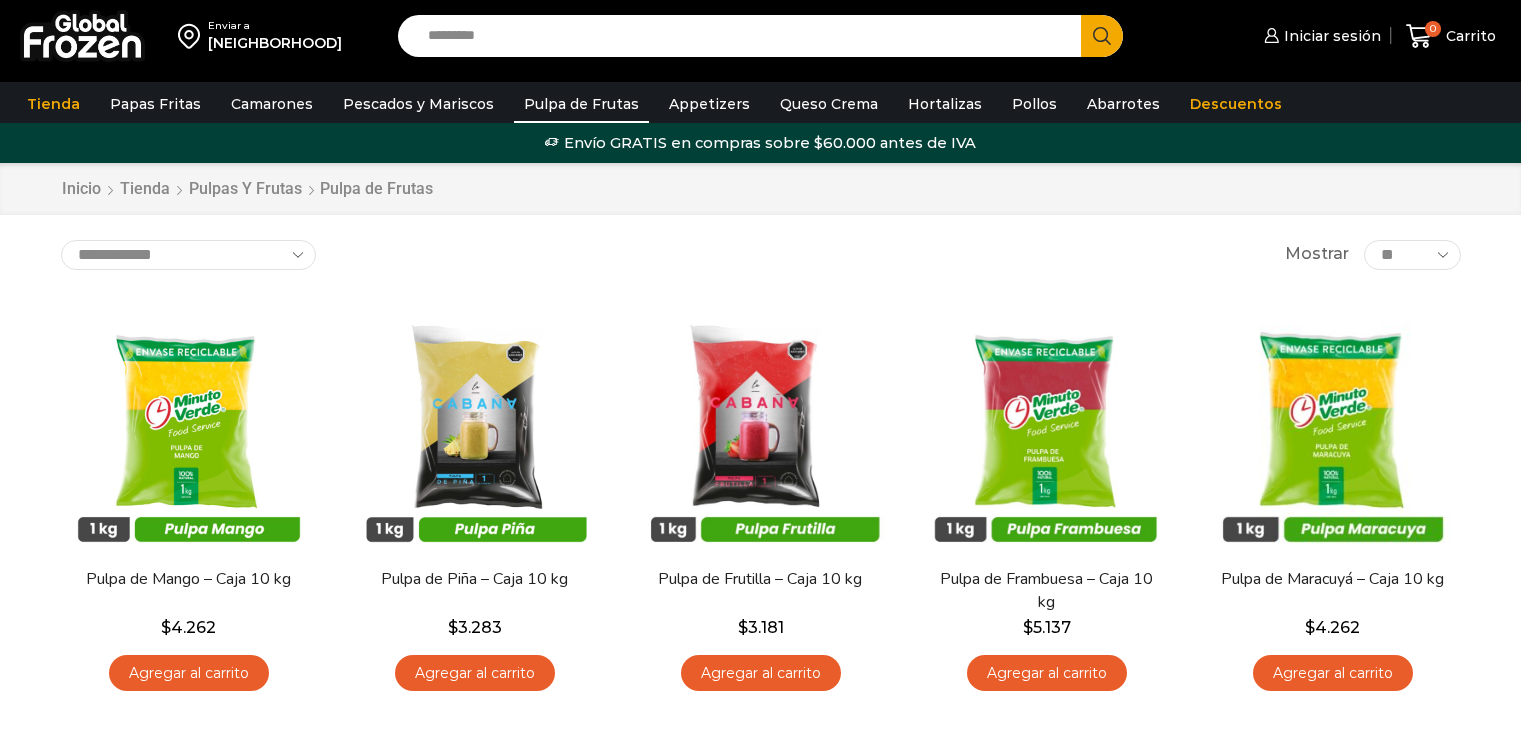 scroll, scrollTop: 0, scrollLeft: 0, axis: both 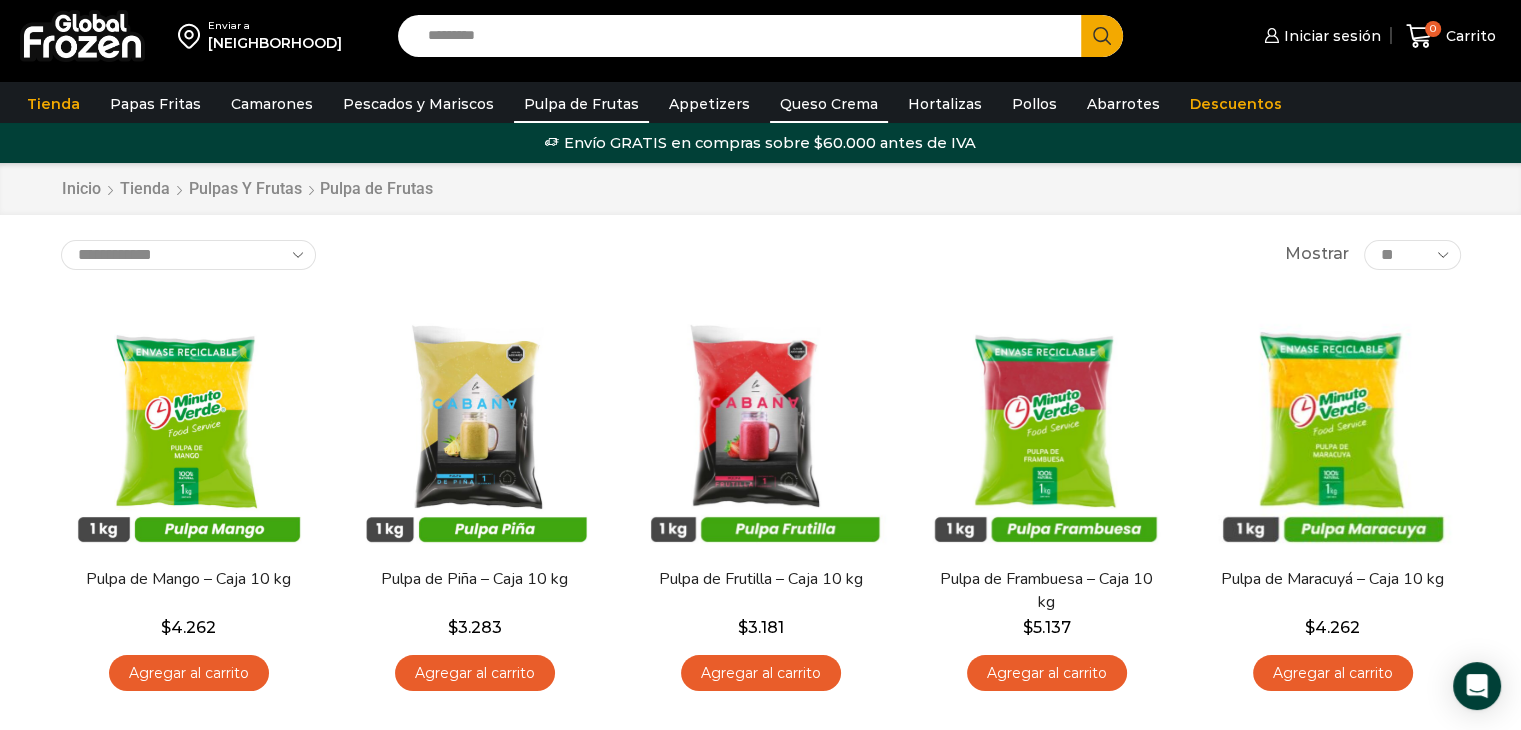 click on "Queso Crema" at bounding box center [829, 104] 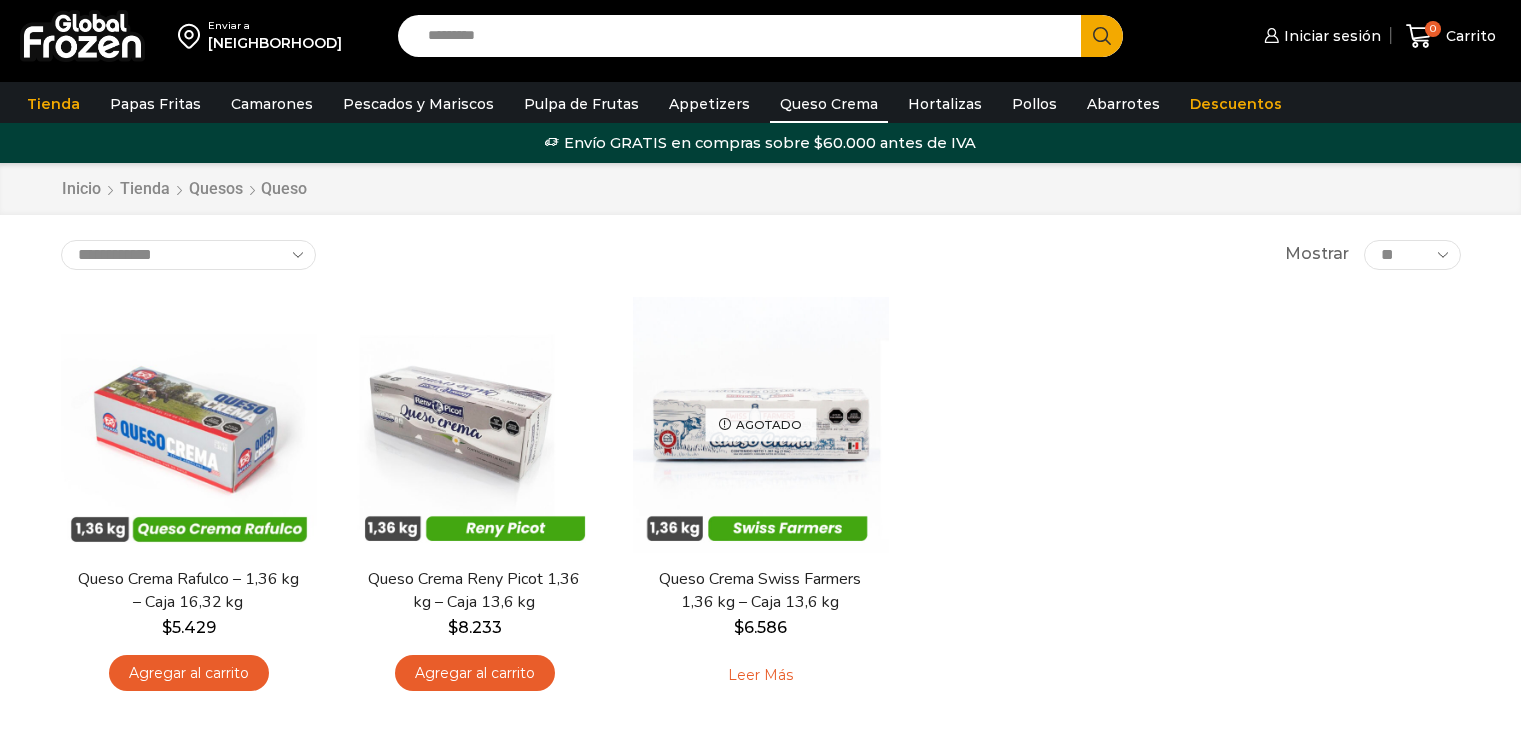 scroll, scrollTop: 0, scrollLeft: 0, axis: both 